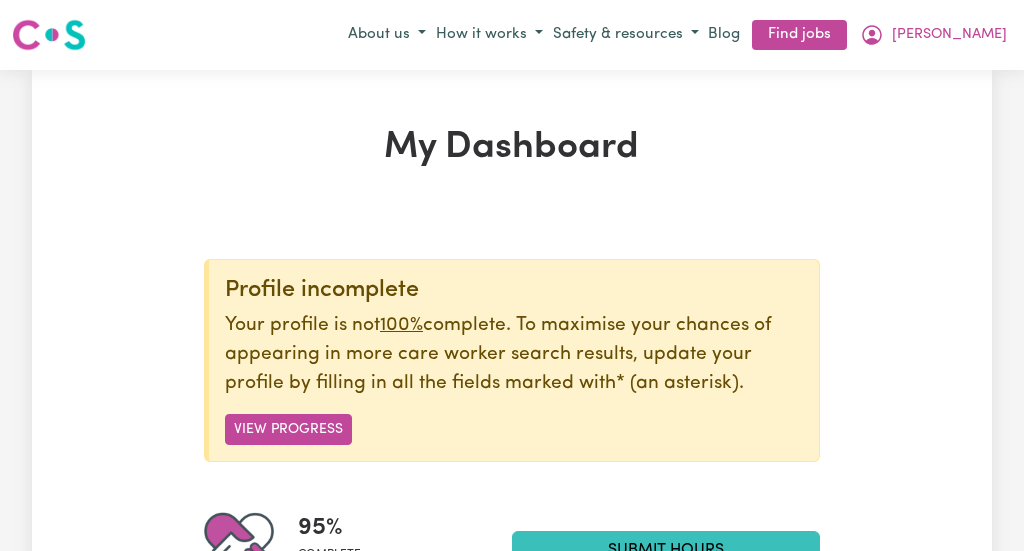 scroll, scrollTop: 0, scrollLeft: 0, axis: both 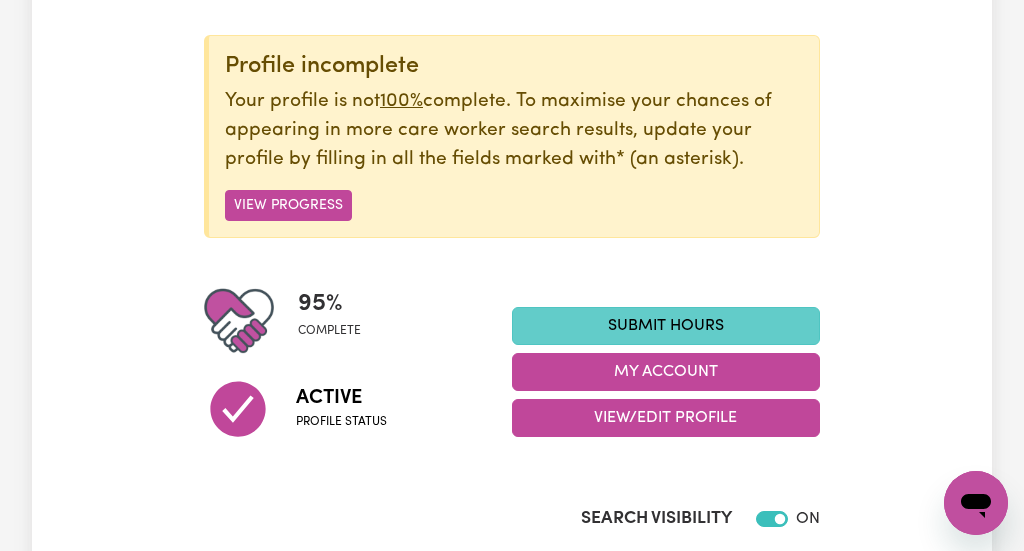 click on "Submit Hours" at bounding box center (666, 326) 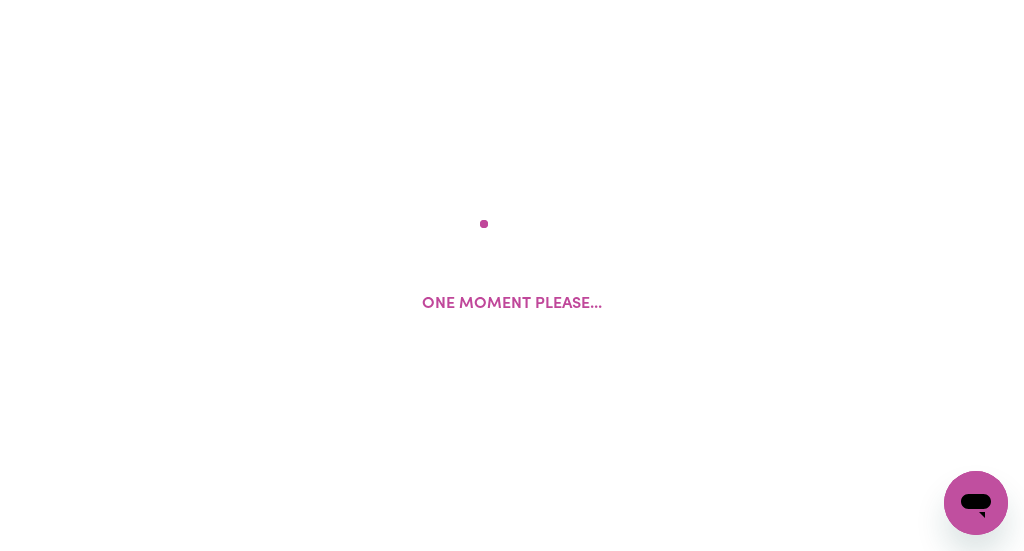 scroll, scrollTop: 0, scrollLeft: 0, axis: both 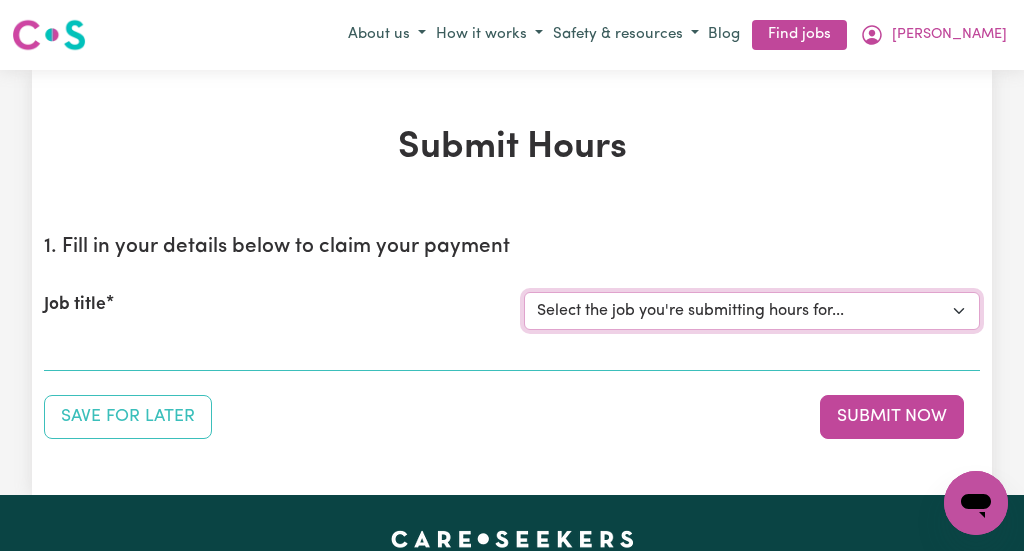 click on "Select the job you're submitting hours for... [[PERSON_NAME]] [DEMOGRAPHIC_DATA] Support Worker Needed Every [DATE] - [GEOGRAPHIC_DATA], [GEOGRAPHIC_DATA] [[PERSON_NAME]] Support Worker Required in [GEOGRAPHIC_DATA], [GEOGRAPHIC_DATA] [[PERSON_NAME] ] Support worker required in [GEOGRAPHIC_DATA], [GEOGRAPHIC_DATA] for Personal Care" at bounding box center [752, 311] 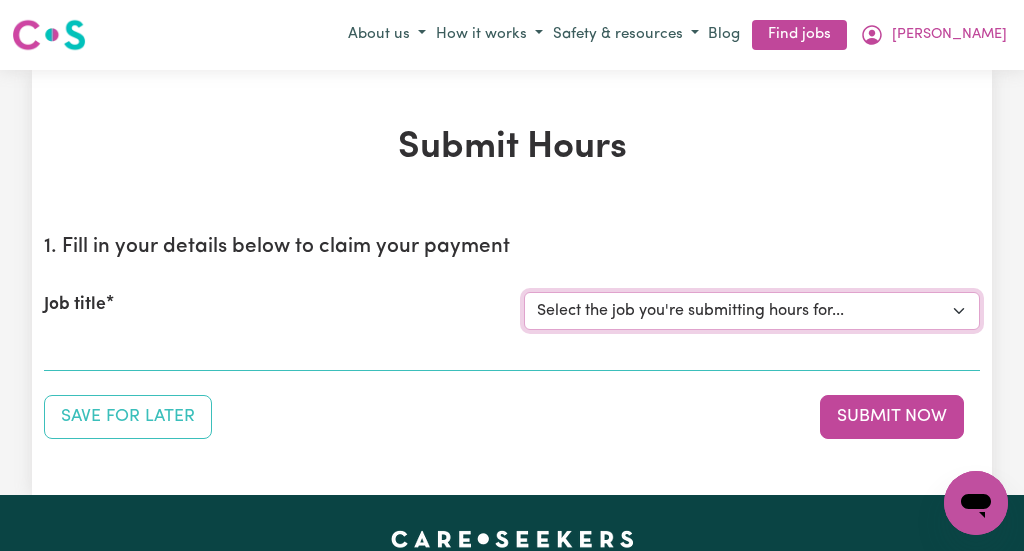 select on "13254" 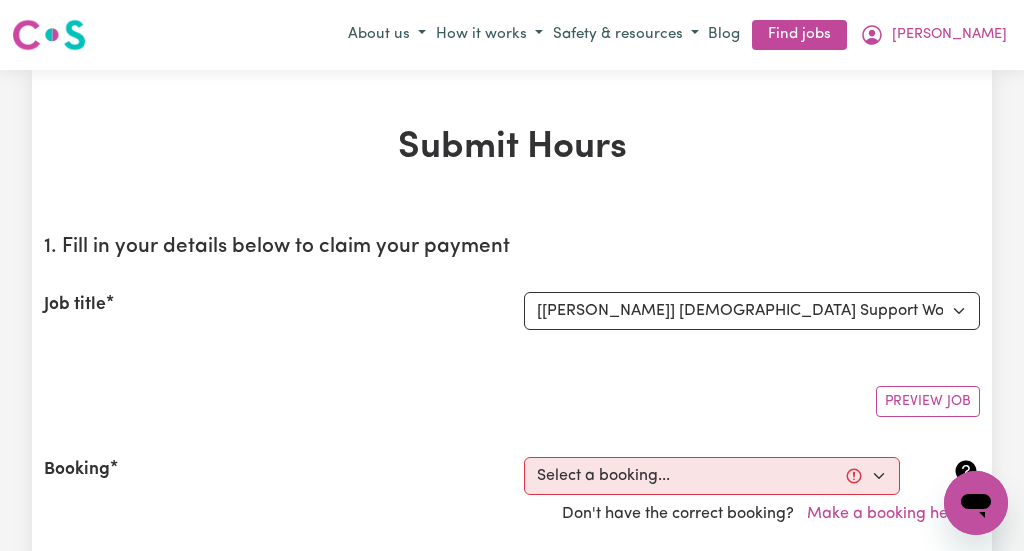 click on "Submit Hours 1. Fill in your details below to claim your payment Job title Select the job you're submitting hours for... [[PERSON_NAME]] [DEMOGRAPHIC_DATA] Support Worker Needed Every [DATE] - [GEOGRAPHIC_DATA], [GEOGRAPHIC_DATA] [[PERSON_NAME]] Support Worker Required in [GEOGRAPHIC_DATA], [GEOGRAPHIC_DATA] [[PERSON_NAME] ] Support worker required in [GEOGRAPHIC_DATA], [GEOGRAPHIC_DATA] for Personal Care Preview Job Booking Select a booking... [DATE] 10:00am to 01:00pm (RECURRING) [DATE] 10:00am to 01:00pm (RECURRING) [DATE] 10:00am to 01:00pm (RECURRING) [DATE] 10:00am to 01:00pm (RECURRING) [DATE] 10:00am to 01:00pm (RECURRING) Don't have the correct booking?  Make a booking here. Your ABN 37752527705 To include or update your ABN,  update your profile . 2. Enter the details of your shift(s) Date of care work / / Start time :   -- AM PM End time :   -- AM PM Hourly rate Select rate... $44.00 (Weekday) $88.00 (Public Holiday) Remove Add shift No expenses have been included. Add an expense Comments Submit Now" at bounding box center [512, 1526] 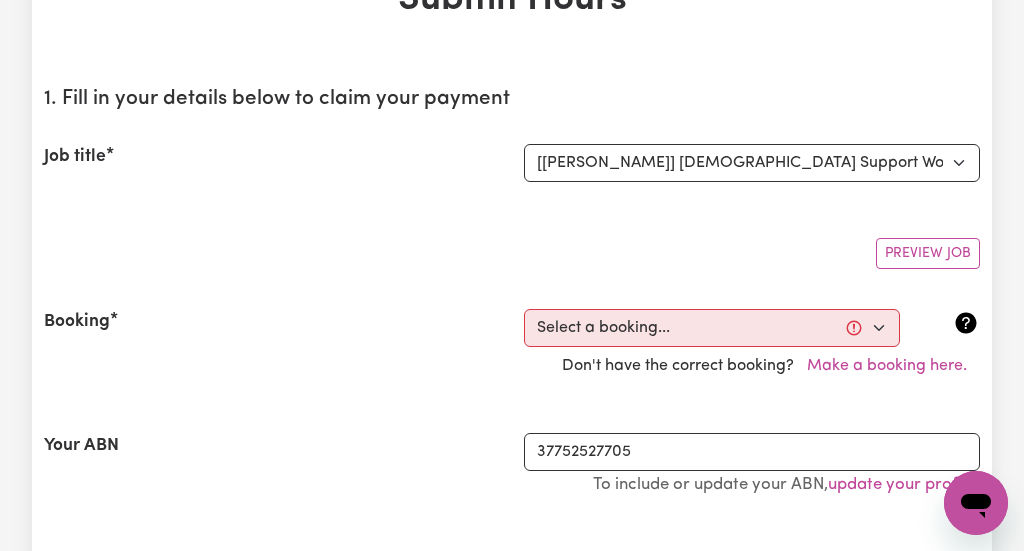 scroll, scrollTop: 160, scrollLeft: 0, axis: vertical 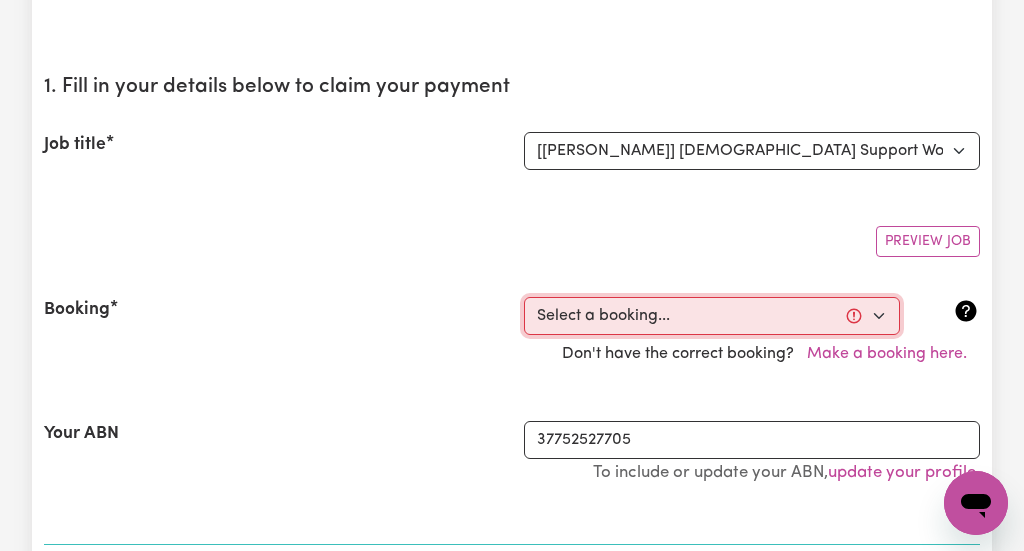 click on "Select a booking... [DATE] 10:00am to 01:00pm (RECURRING) [DATE] 10:00am to 01:00pm (RECURRING) [DATE] 10:00am to 01:00pm (RECURRING) [DATE] 10:00am to 01:00pm (RECURRING) [DATE] 10:00am to 01:00pm (RECURRING)" at bounding box center (712, 316) 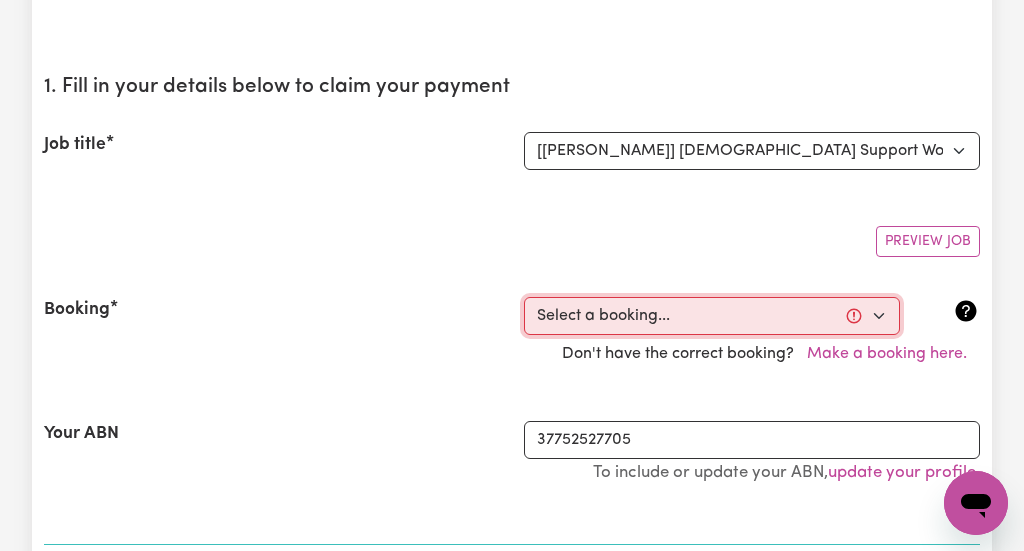 select on "340922" 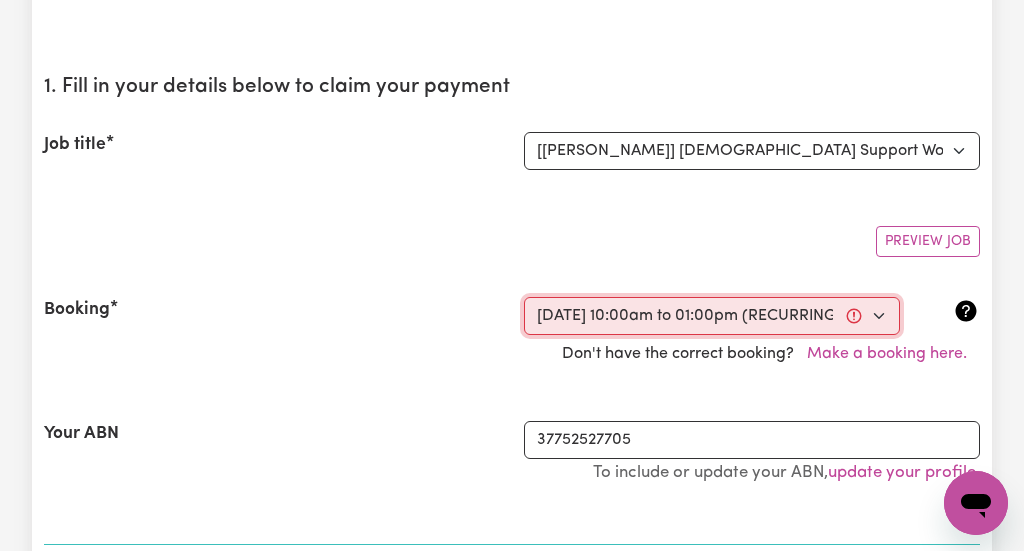 type on "[DATE]" 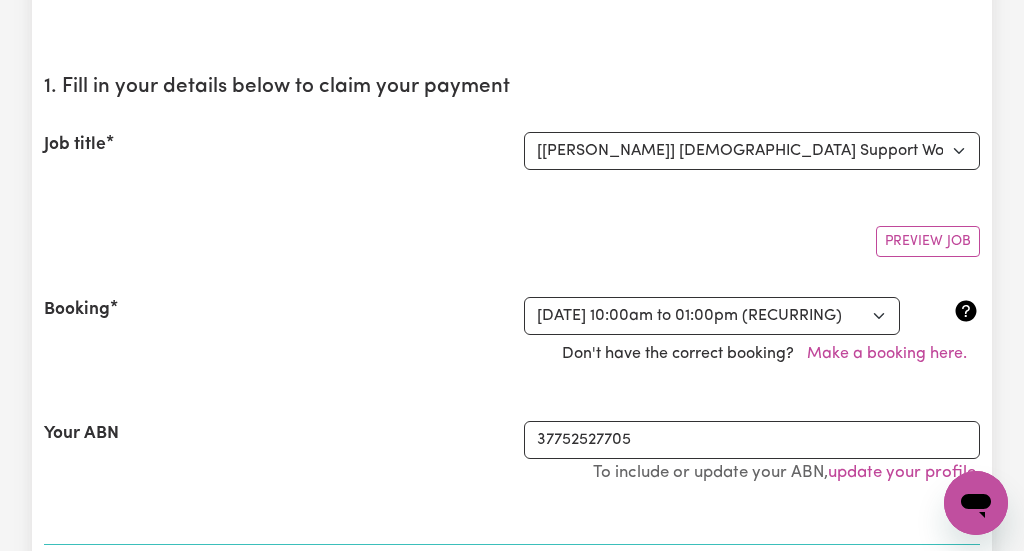 click on "Submit Hours 1. Fill in your details below to claim your payment Job title Select the job you're submitting hours for... [[PERSON_NAME]] [DEMOGRAPHIC_DATA] Support Worker Needed Every [DATE] - [GEOGRAPHIC_DATA], [GEOGRAPHIC_DATA] [[PERSON_NAME]] Support Worker Required in [GEOGRAPHIC_DATA], [GEOGRAPHIC_DATA] [[PERSON_NAME] ] Support worker required in [GEOGRAPHIC_DATA], [GEOGRAPHIC_DATA] for Personal Care Preview Job Booking Select a booking... [DATE] 10:00am to 01:00pm (RECURRING) [DATE] 10:00am to 01:00pm (RECURRING) [DATE] 10:00am to 01:00pm (RECURRING) [DATE] 10:00am to 01:00pm (RECURRING) [DATE] 10:00am to 01:00pm (RECURRING) Don't have the correct booking?  Make a booking here. Your ABN 37752527705 To include or update your ABN,  update your profile . 2. Enter the details of your shift(s) Date of care work [DATE] 11 / 0 7 / 2025 Start time 10:00 10 : 0 0   AM PM End time 13:00 1 : 0 0   AM PM Hourly rate Select rate... $44.00 (Weekday) $88.00 (Public Holiday) Total hours:  3h  Remove Add shift" at bounding box center [512, 1387] 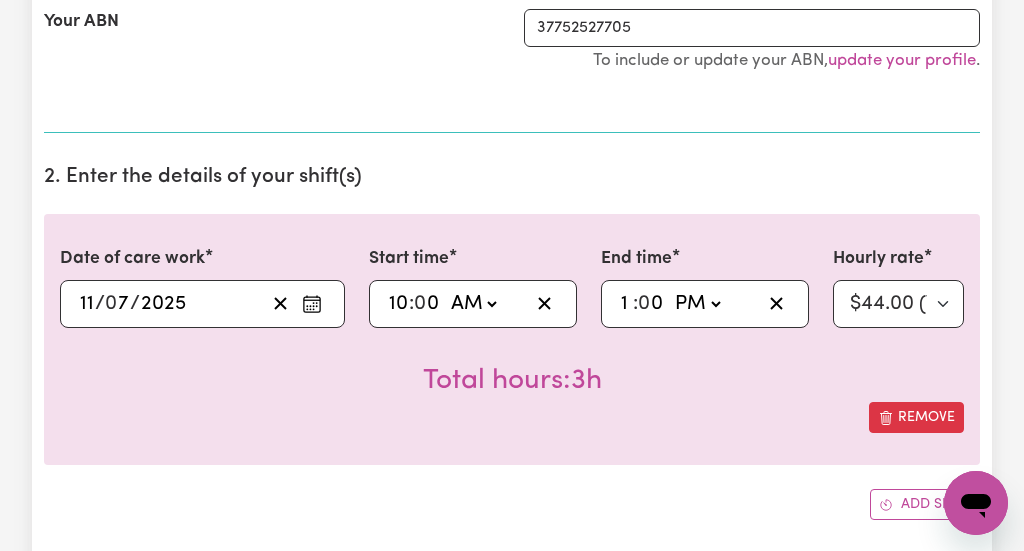 scroll, scrollTop: 608, scrollLeft: 0, axis: vertical 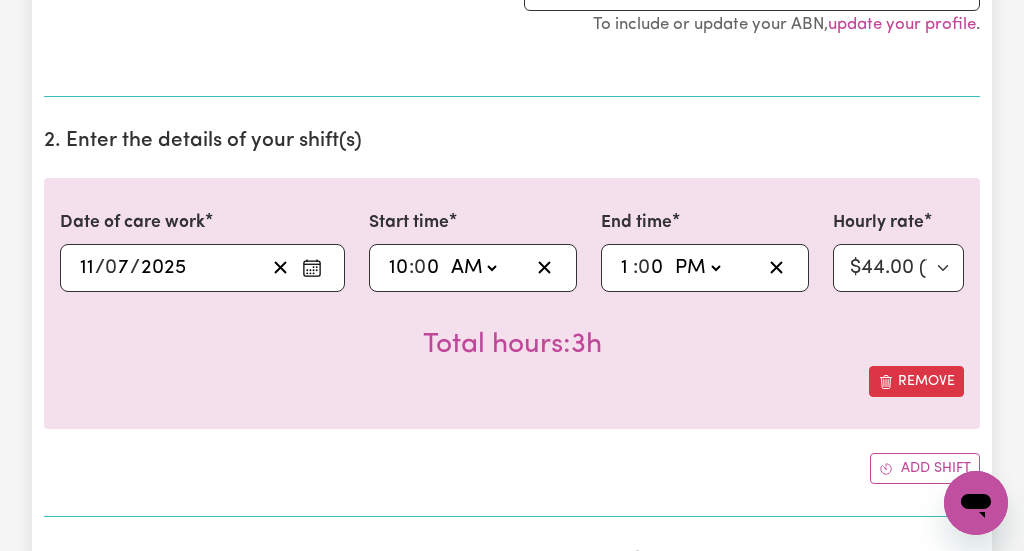 click on "Submit Hours 1. Fill in your details below to claim your payment Job title Select the job you're submitting hours for... [[PERSON_NAME]] [DEMOGRAPHIC_DATA] Support Worker Needed Every [DATE] - [GEOGRAPHIC_DATA], [GEOGRAPHIC_DATA] [[PERSON_NAME]] Support Worker Required in [GEOGRAPHIC_DATA], [GEOGRAPHIC_DATA] [[PERSON_NAME] ] Support worker required in [GEOGRAPHIC_DATA], [GEOGRAPHIC_DATA] for Personal Care Preview Job Booking Select a booking... [DATE] 10:00am to 01:00pm (RECURRING) [DATE] 10:00am to 01:00pm (RECURRING) [DATE] 10:00am to 01:00pm (RECURRING) [DATE] 10:00am to 01:00pm (RECURRING) [DATE] 10:00am to 01:00pm (RECURRING) Don't have the correct booking?  Make a booking here. Your ABN 37752527705 To include or update your ABN,  update your profile . 2. Enter the details of your shift(s) Date of care work [DATE] 11 / 0 7 / 2025 Start time 10:00 10 : 0 0   AM PM End time 13:00 1 : 0 0   AM PM Hourly rate Select rate... $44.00 (Weekday) $88.00 (Public Holiday) Total hours:  3h  Remove Add shift" at bounding box center [512, 939] 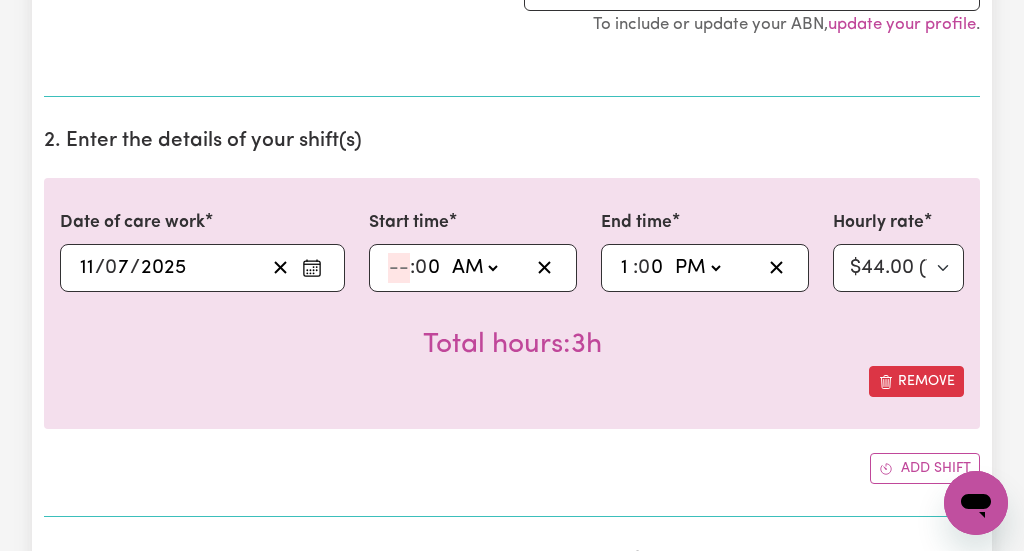 type on "01:00" 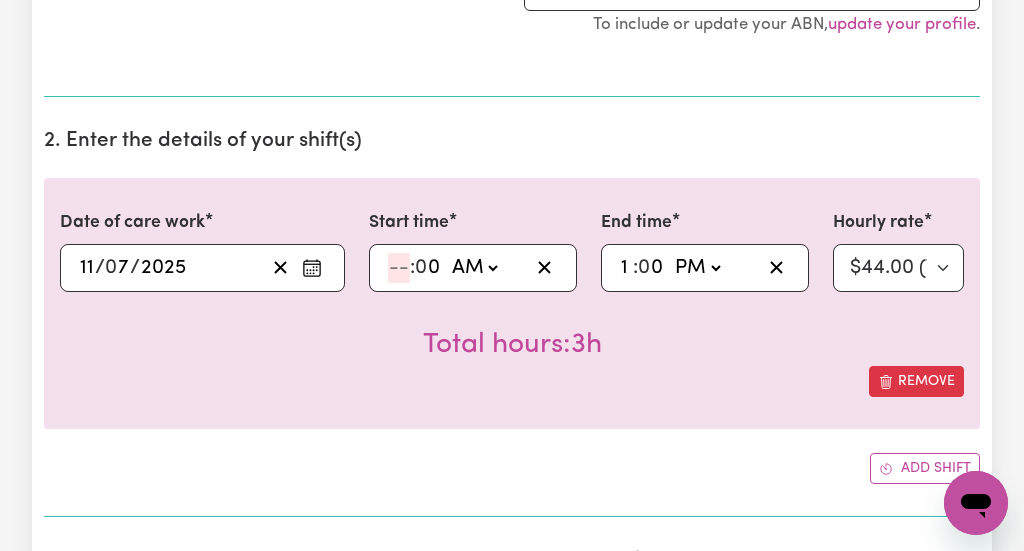 type on "1" 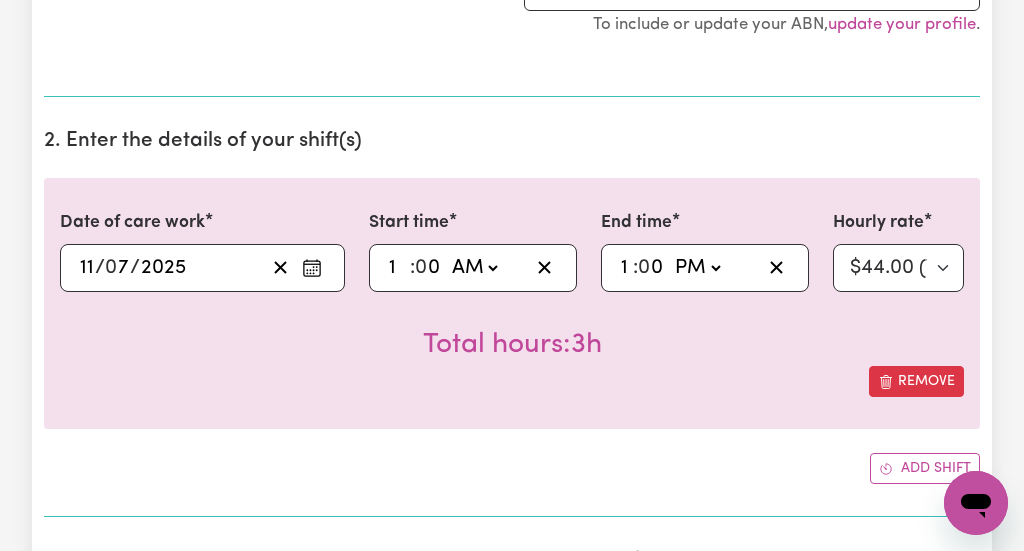 type on "11:00" 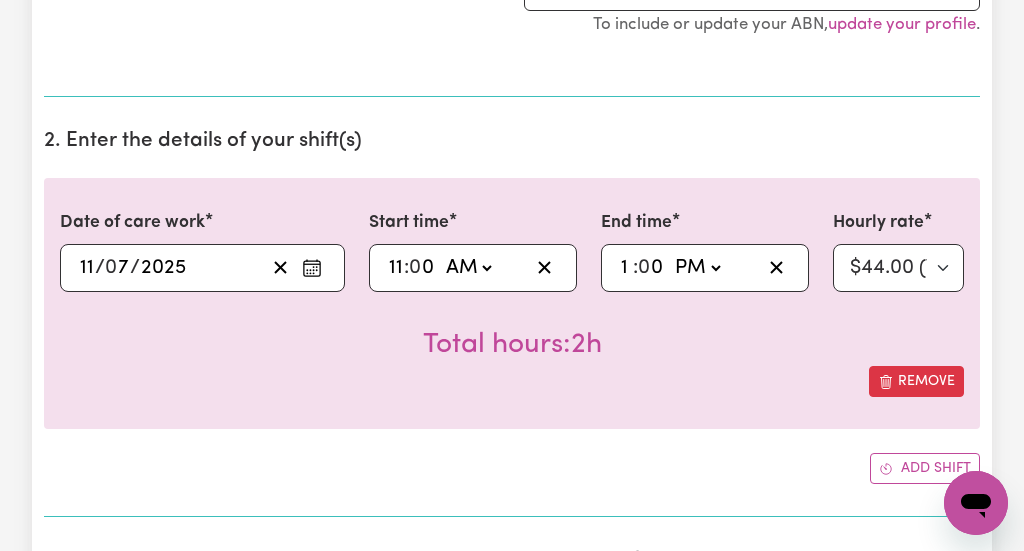 type on "11" 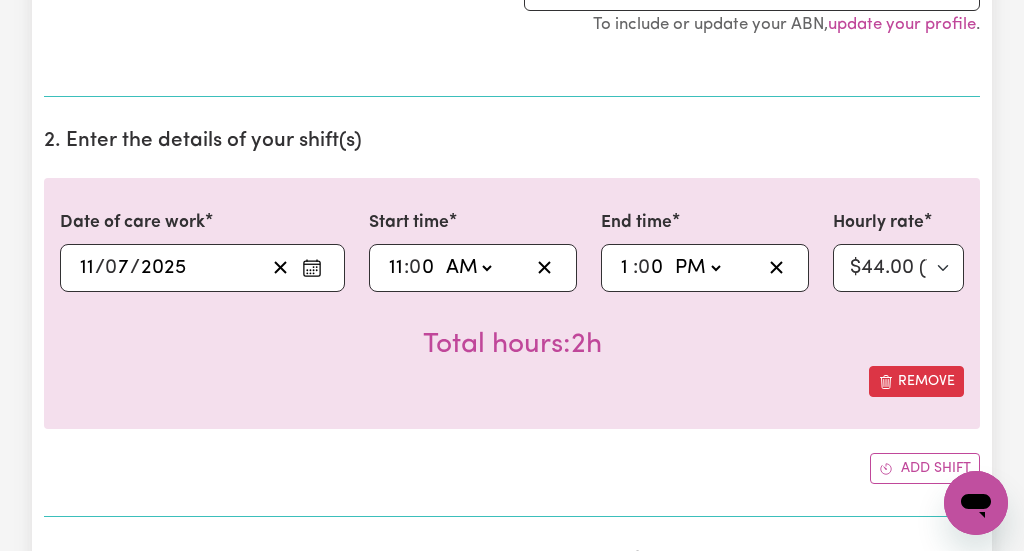 click on "1" 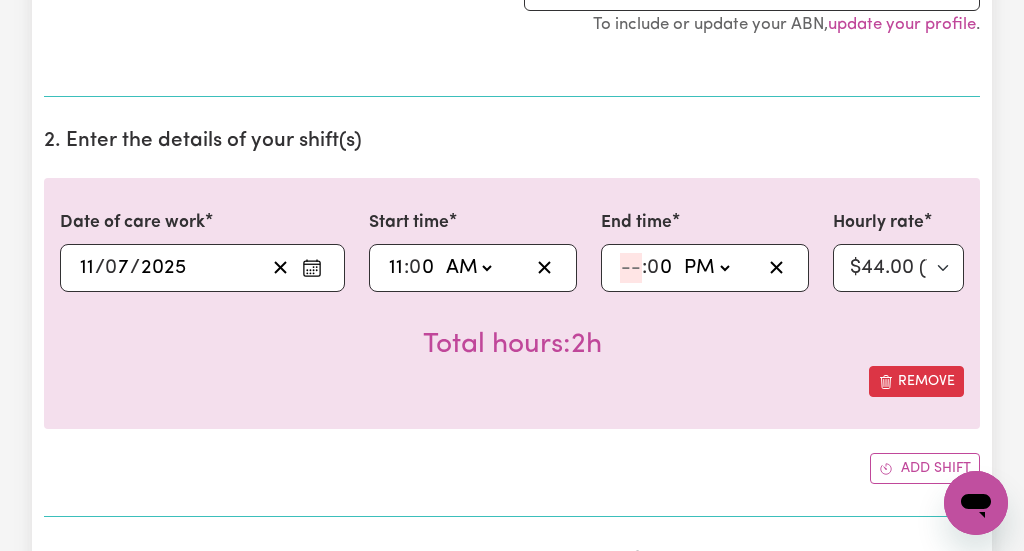 type on "14:00" 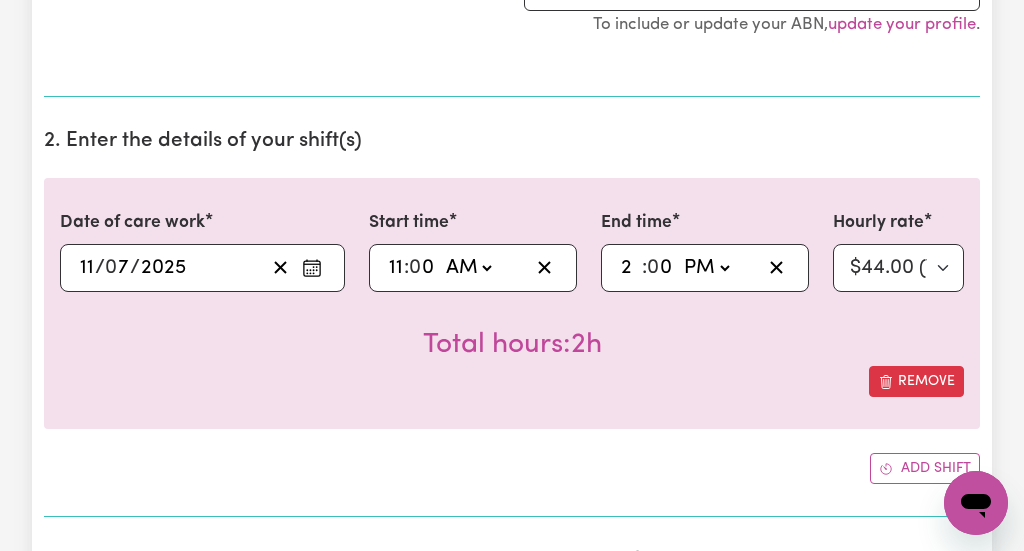 type on "2" 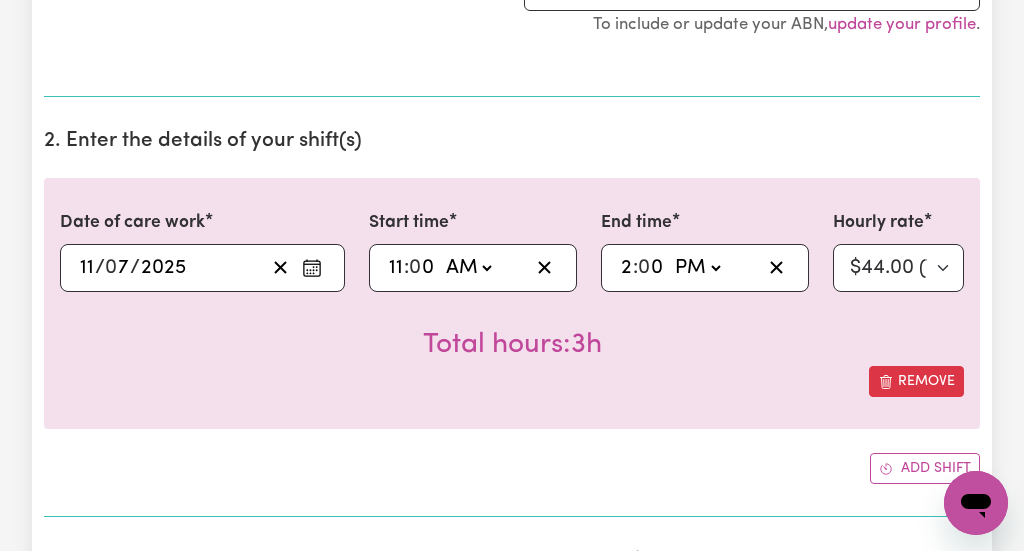 click on "Submit Hours 1. Fill in your details below to claim your payment Job title Select the job you're submitting hours for... [[PERSON_NAME]] [DEMOGRAPHIC_DATA] Support Worker Needed Every [DATE] - [GEOGRAPHIC_DATA], [GEOGRAPHIC_DATA] [[PERSON_NAME]] Support Worker Required in [GEOGRAPHIC_DATA], [GEOGRAPHIC_DATA] [[PERSON_NAME] ] Support worker required in [GEOGRAPHIC_DATA], [GEOGRAPHIC_DATA] for Personal Care Preview Job Booking Select a booking... [DATE] 10:00am to 01:00pm (RECURRING) [DATE] 10:00am to 01:00pm (RECURRING) [DATE] 10:00am to 01:00pm (RECURRING) [DATE] 10:00am to 01:00pm (RECURRING) [DATE] 10:00am to 01:00pm (RECURRING) Don't have the correct booking?  Make a booking here. Your ABN 37752527705 To include or update your ABN,  update your profile . 2. Enter the details of your shift(s) Date of care work [DATE] 11 / 0 7 / 2025 Start time 11:00 11 : 0 0   AM PM End time 14:00 2 : 0 0   AM PM Hourly rate Select rate... $44.00 (Weekday) $88.00 (Public Holiday) Total hours:  3h  Remove Add shift" at bounding box center (512, 939) 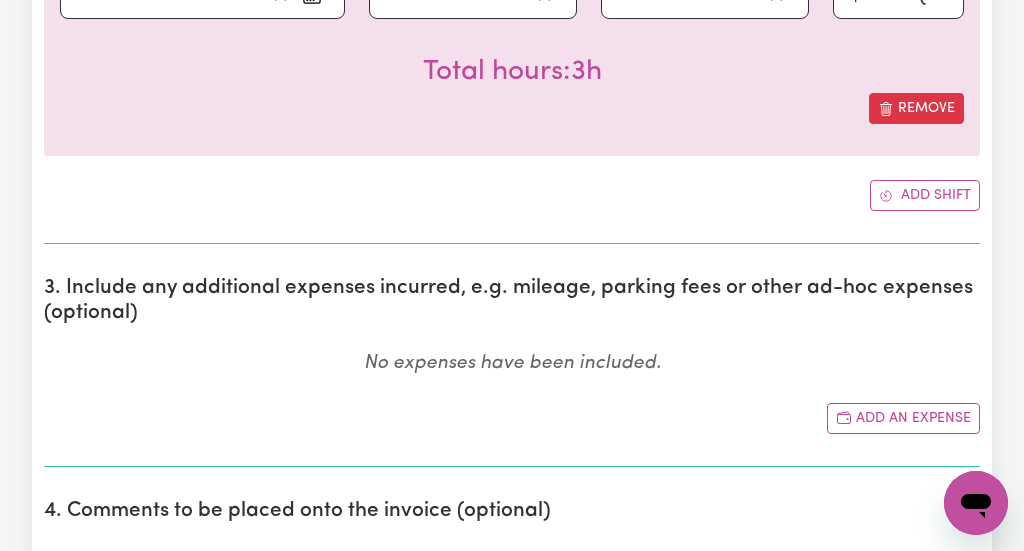 scroll, scrollTop: 896, scrollLeft: 0, axis: vertical 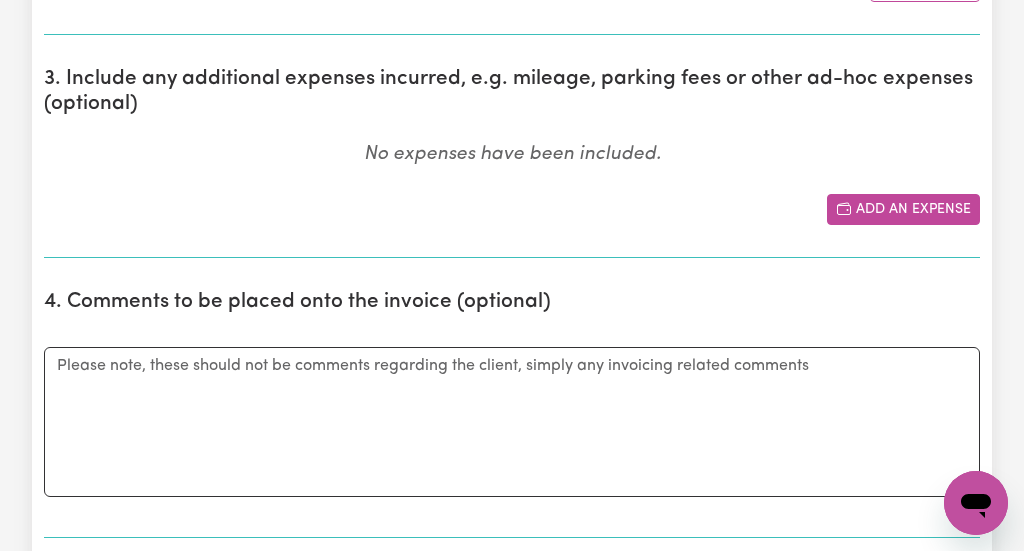 click on "Add an expense" at bounding box center [903, 209] 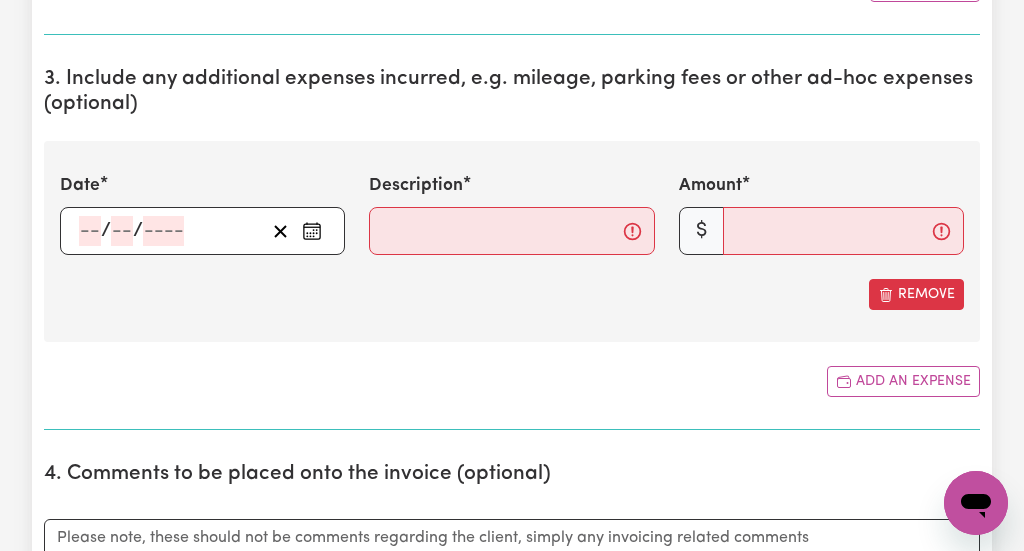 click 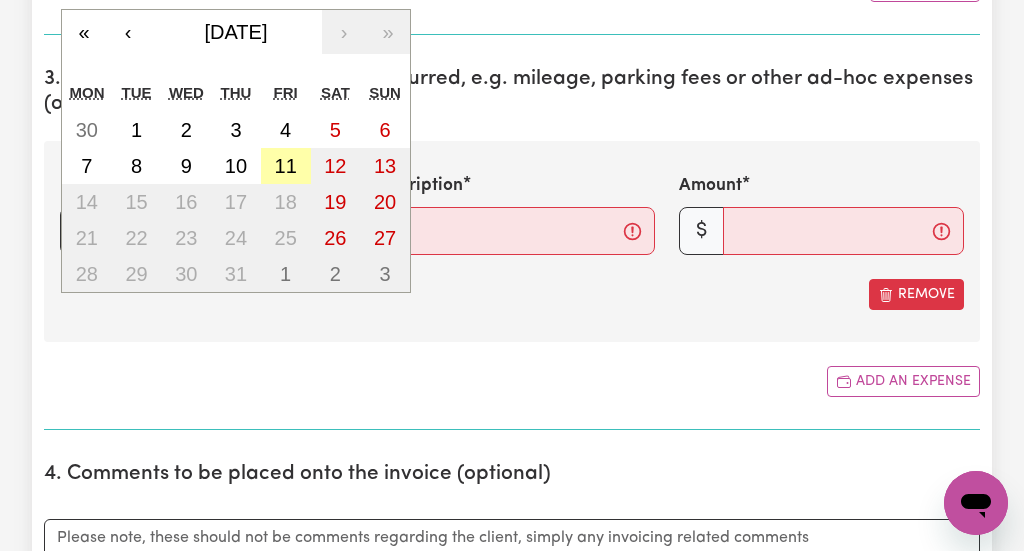 click on "11" at bounding box center [286, 166] 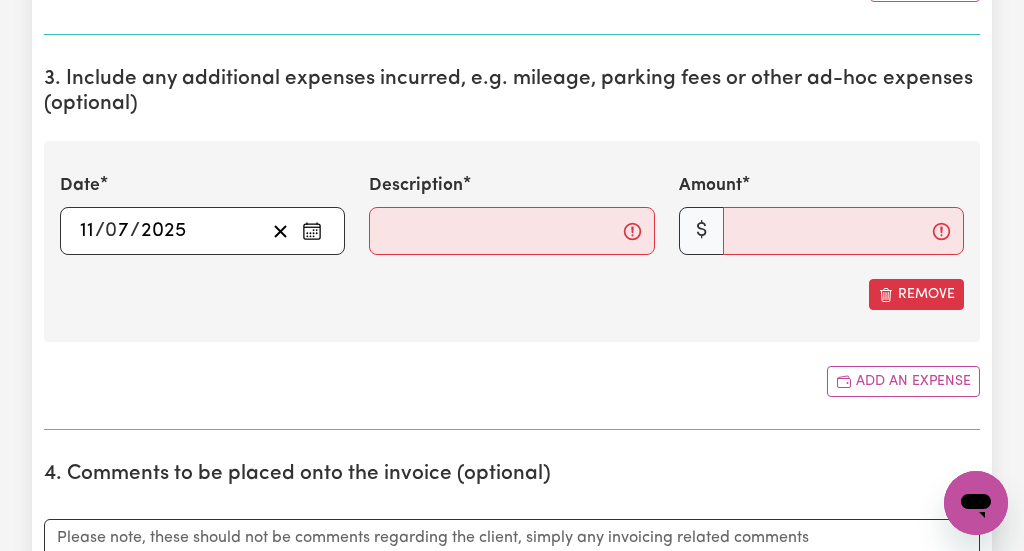 type on "[DATE]" 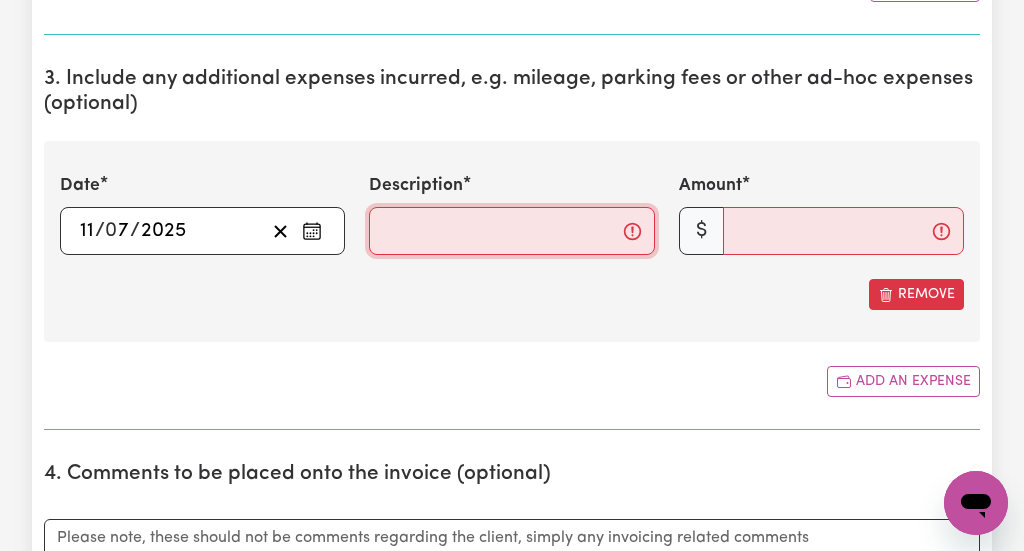 click on "Description" at bounding box center (511, 231) 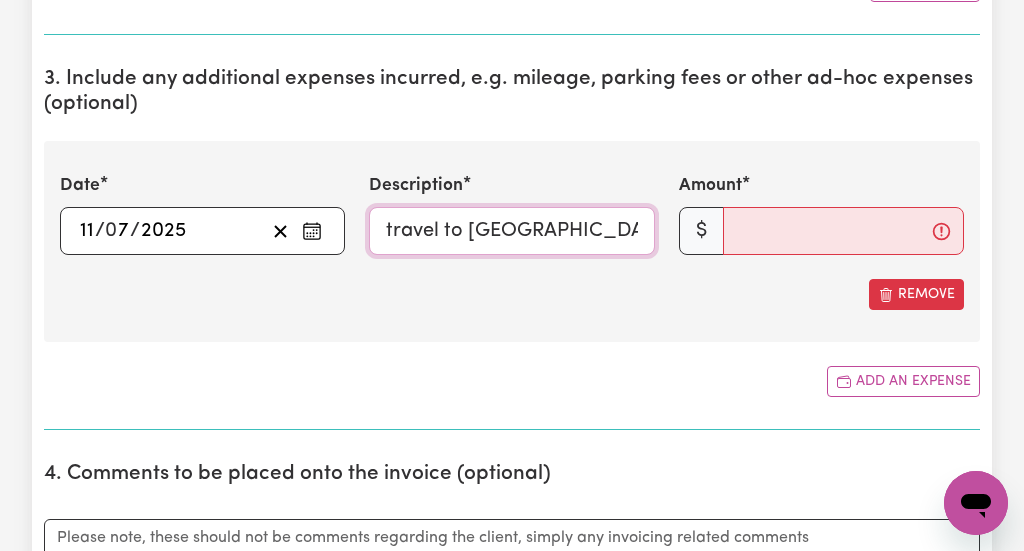 type on "travel to [GEOGRAPHIC_DATA]" 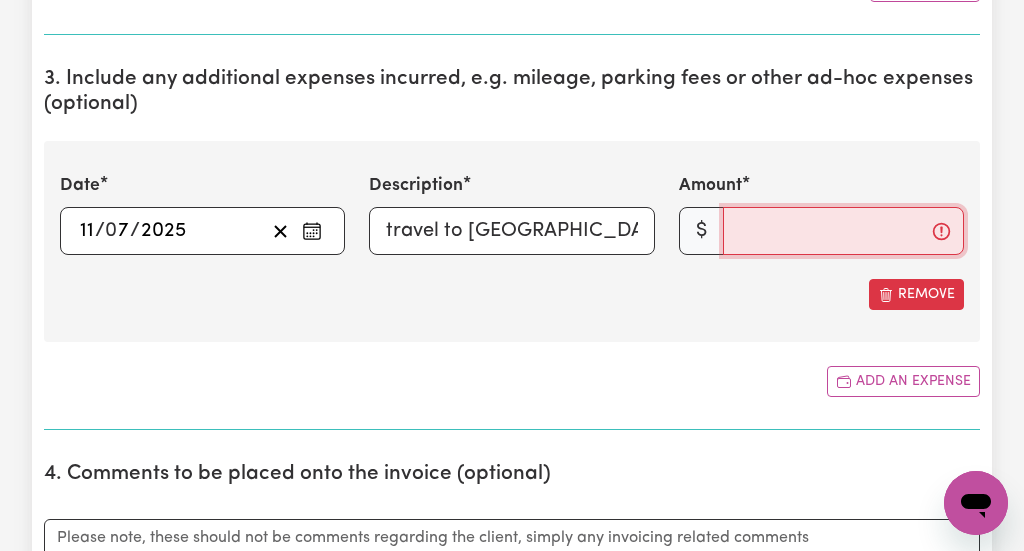 click on "Amount" at bounding box center (843, 231) 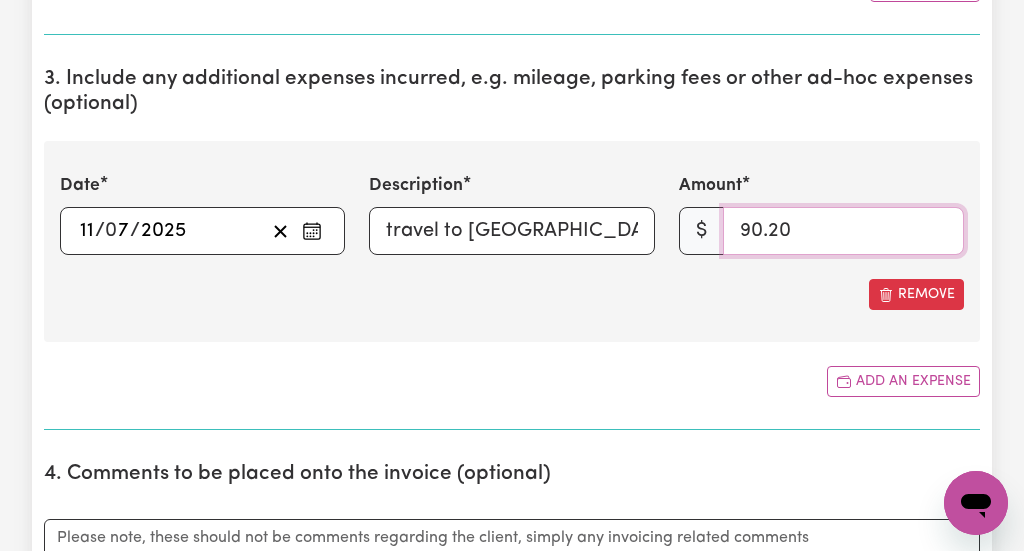 type on "90.20" 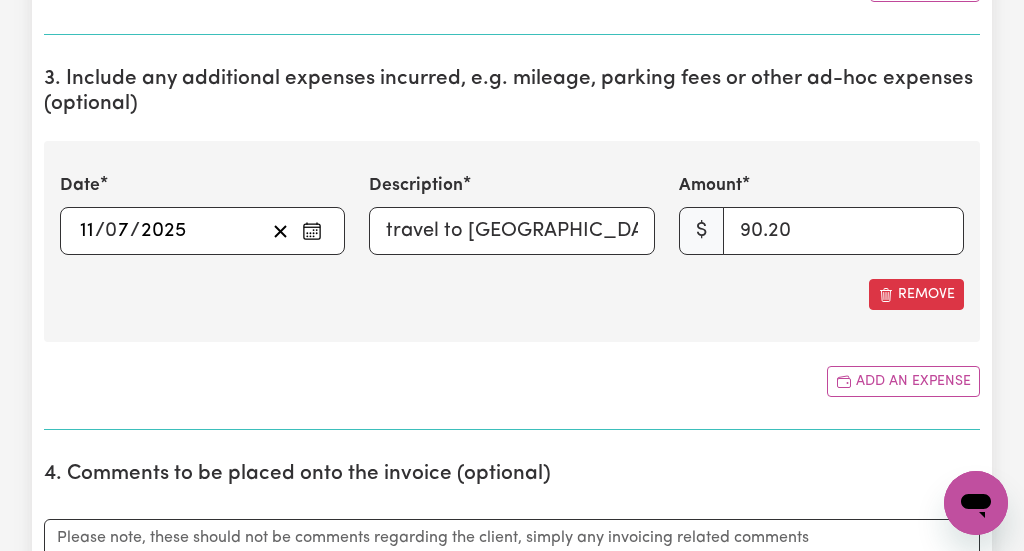 click on "Submit Hours 1. Fill in your details below to claim your payment Job title Select the job you're submitting hours for... [[PERSON_NAME]] [DEMOGRAPHIC_DATA] Support Worker Needed Every [DATE] - [GEOGRAPHIC_DATA], [GEOGRAPHIC_DATA] [[PERSON_NAME]] Support Worker Required in [GEOGRAPHIC_DATA], [GEOGRAPHIC_DATA] [[PERSON_NAME] ] Support worker required in [GEOGRAPHIC_DATA], [GEOGRAPHIC_DATA] for Personal Care Preview Job Booking Select a booking... [DATE] 10:00am to 01:00pm (RECURRING) [DATE] 10:00am to 01:00pm (RECURRING) [DATE] 10:00am to 01:00pm (RECURRING) [DATE] 10:00am to 01:00pm (RECURRING) [DATE] 10:00am to 01:00pm (RECURRING) Don't have the correct booking?  Make a booking here. Your ABN 37752527705 To include or update your ABN,  update your profile . 2. Enter the details of your shift(s) Date of care work [DATE] 11 / 0 7 / 2025 Start time 11:00 11 : 0 0   AM PM End time 14:00 2 : 0 0   AM PM Hourly rate Select rate... $44.00 (Weekday) $88.00 (Public Holiday) Total hours:  3h  Remove Add shift Date /" at bounding box center [512, 543] 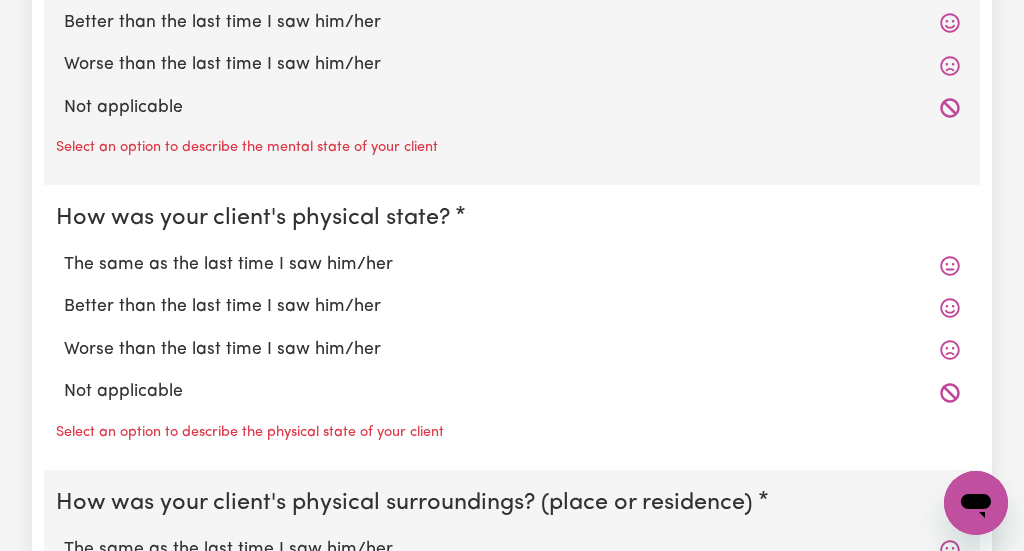 scroll, scrollTop: 1986, scrollLeft: 0, axis: vertical 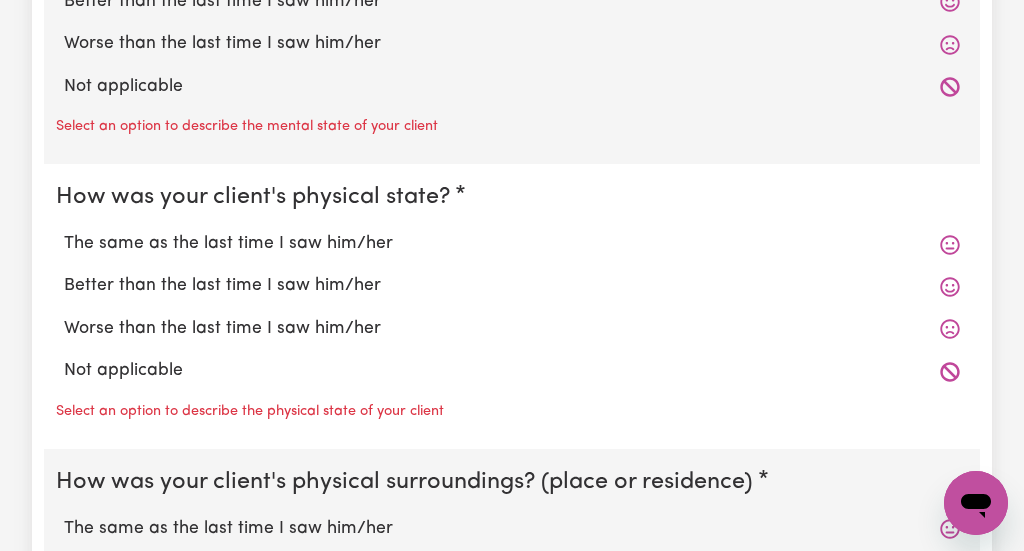 click on "Worse than the last time I saw him/her" at bounding box center [512, 44] 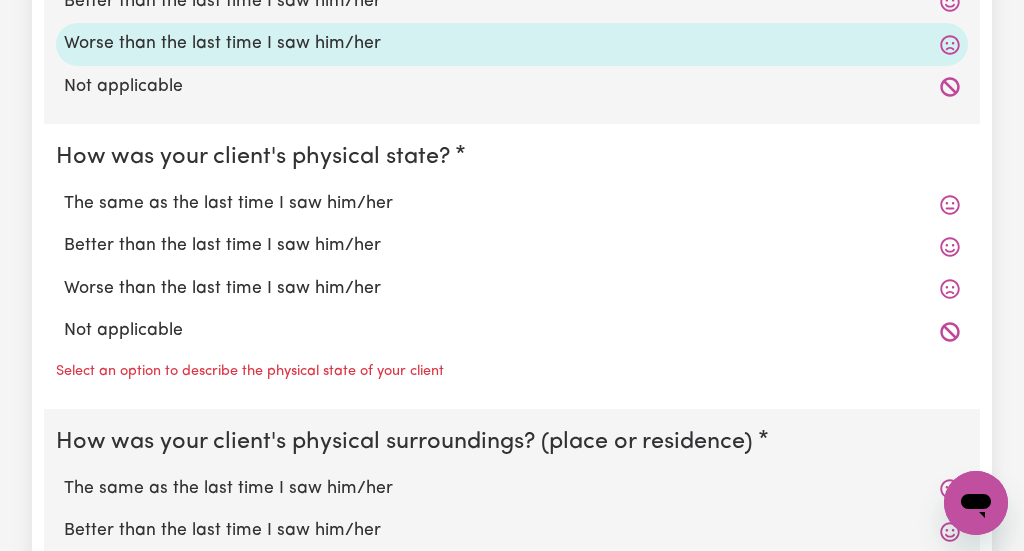 click on "Better than the last time I saw him/her" at bounding box center [63, -12] 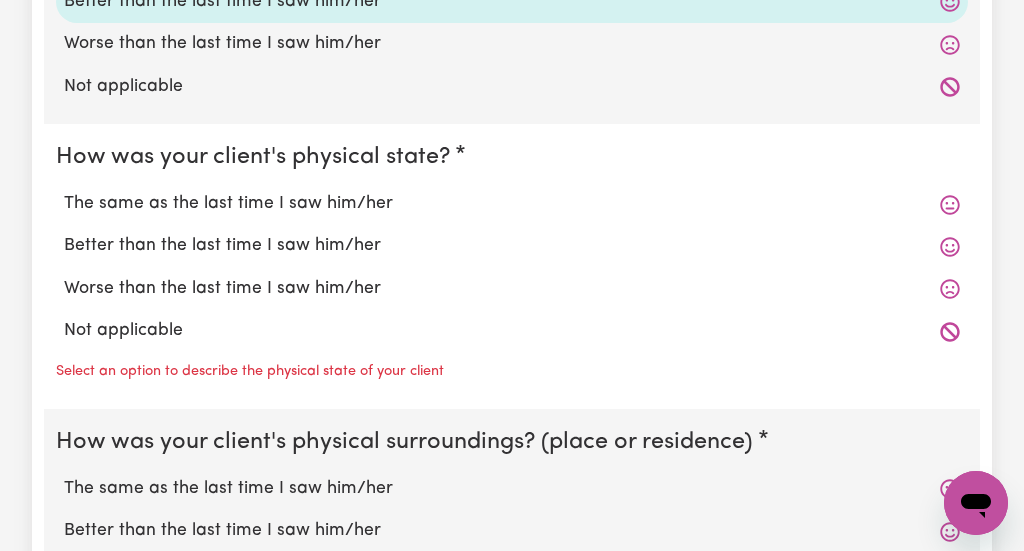 scroll, scrollTop: 1804, scrollLeft: 0, axis: vertical 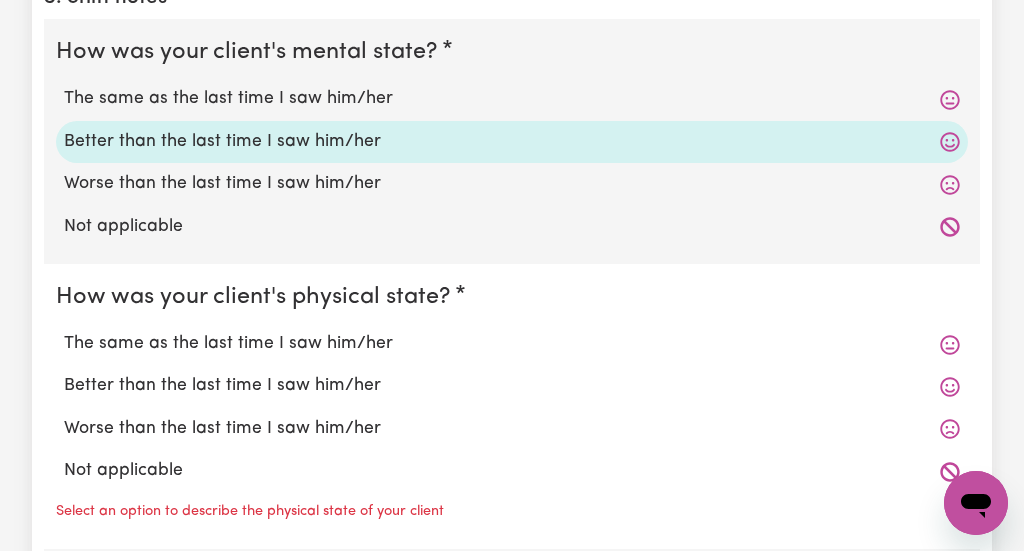 click on "The same as the last time I saw him/her" at bounding box center (63, 85) 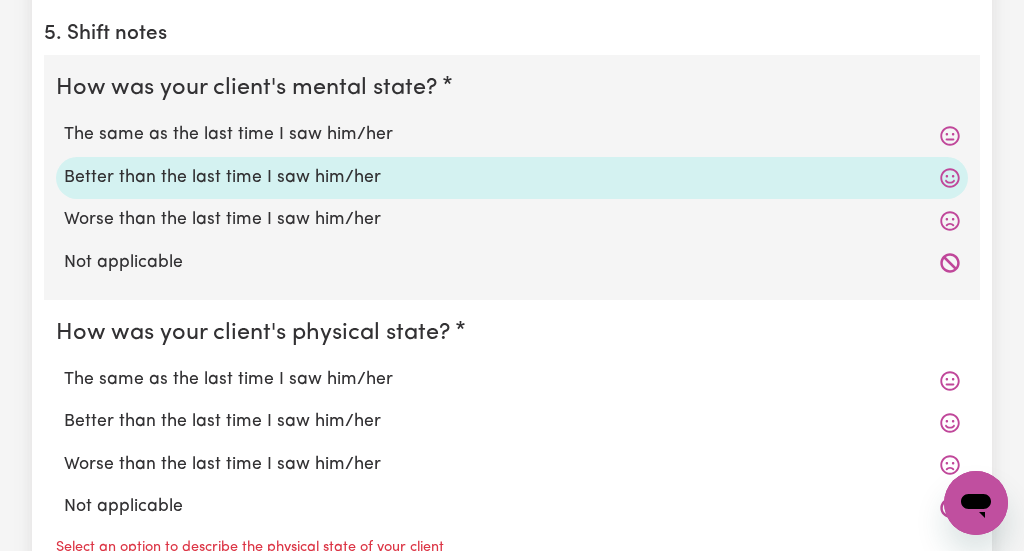 radio on "true" 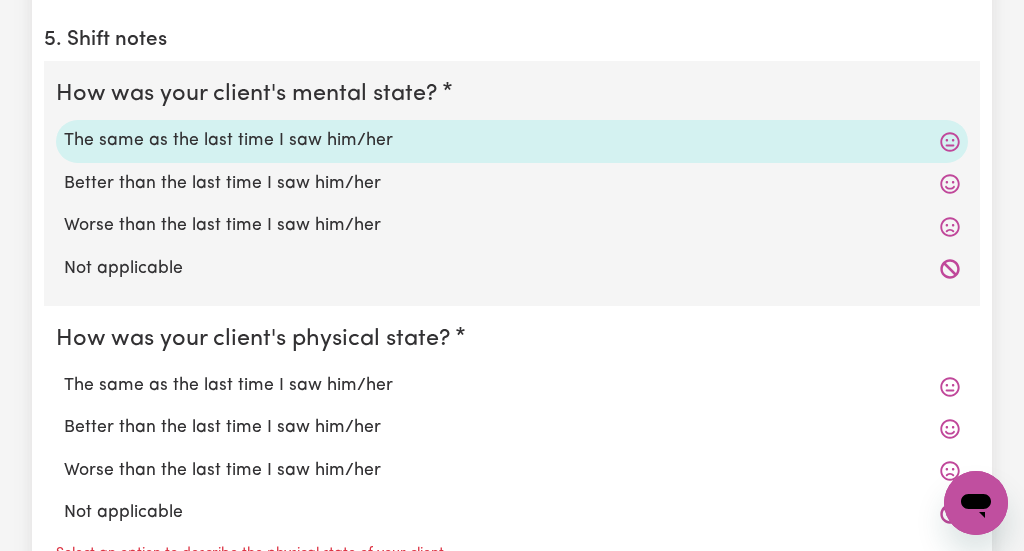 click on "The same as the last time I saw him/her" at bounding box center [512, 141] 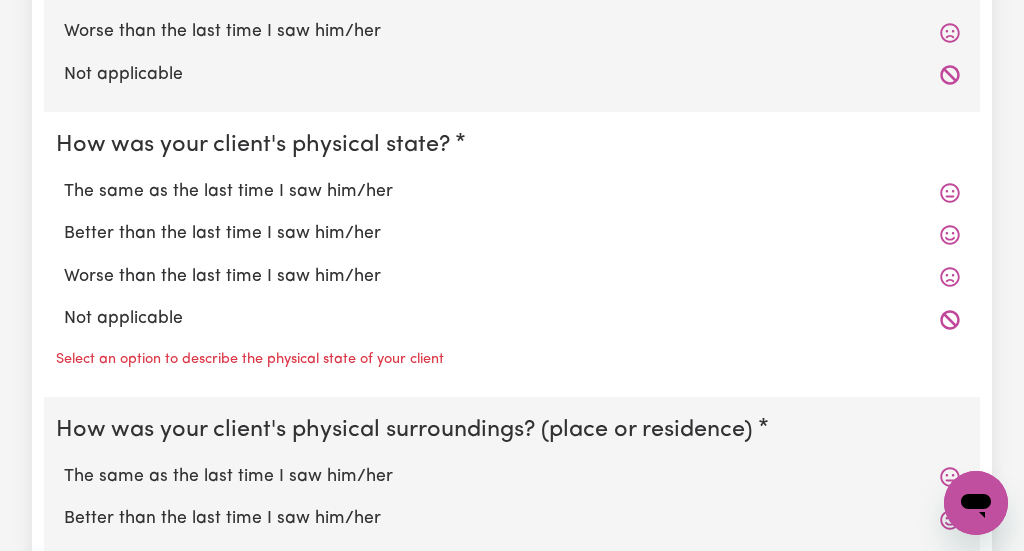 scroll, scrollTop: 2028, scrollLeft: 0, axis: vertical 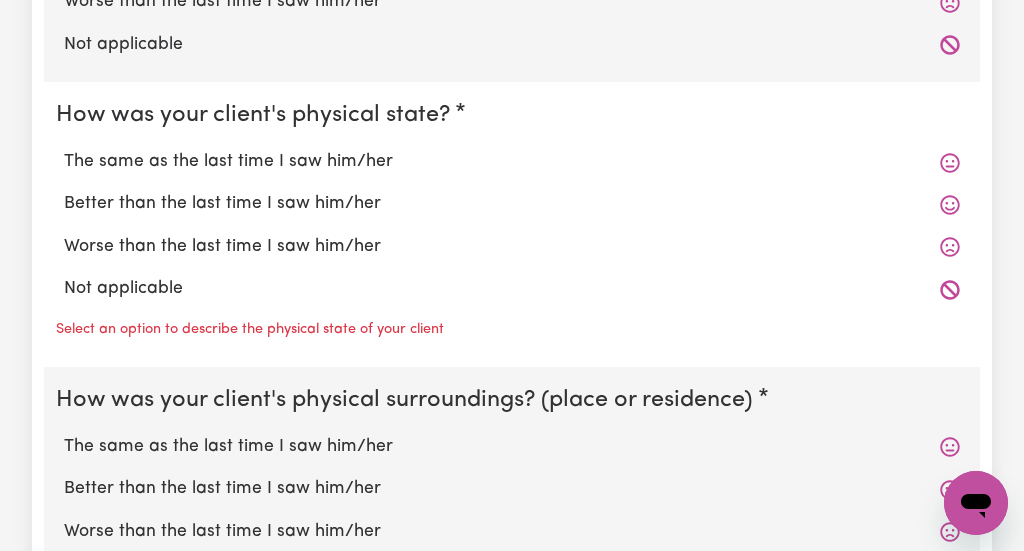 click on "The same as the last time I saw him/her" at bounding box center (512, 162) 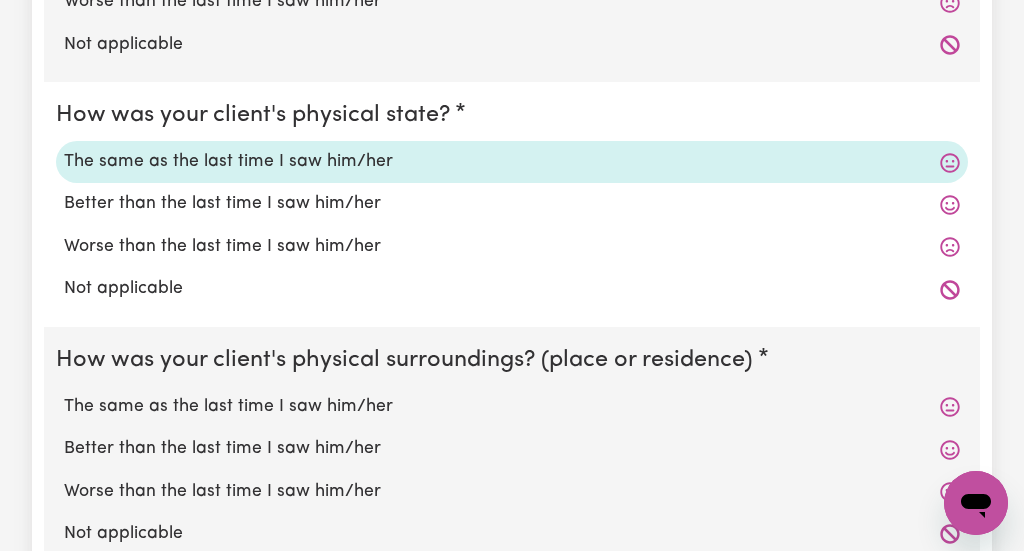 click on "The same as the last time I saw him/her" at bounding box center [512, 407] 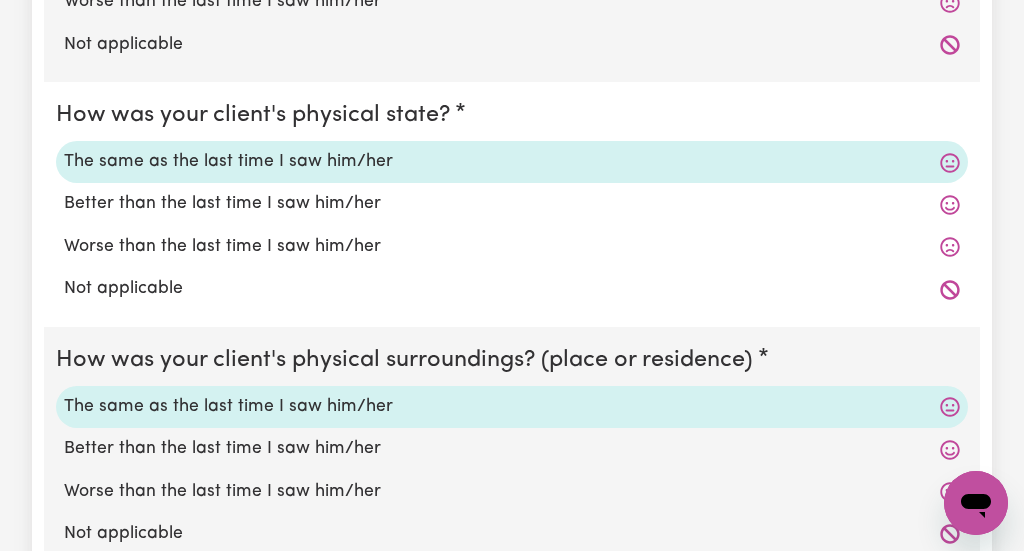 click on "Worse than the last time I saw him/her" at bounding box center (512, 247) 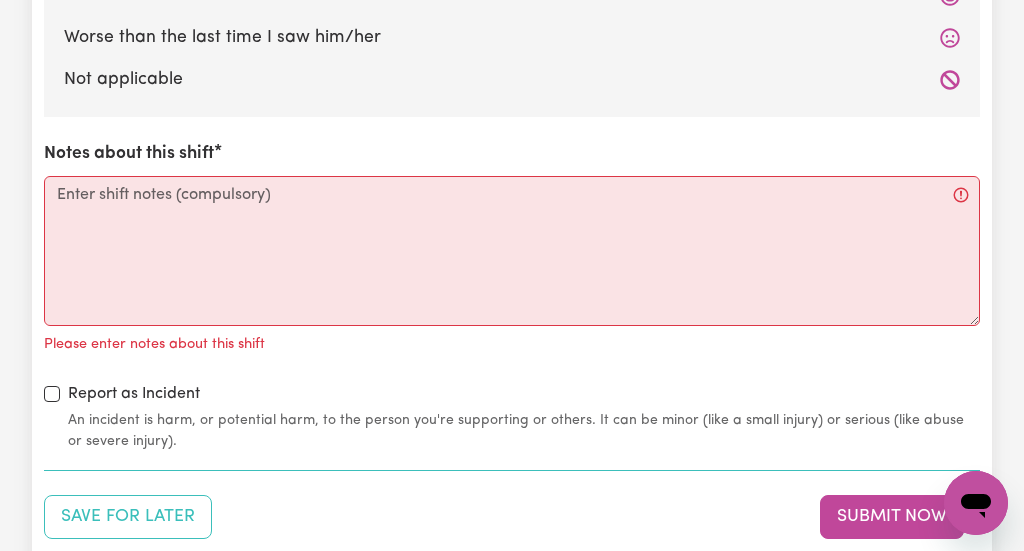 scroll, scrollTop: 2540, scrollLeft: 0, axis: vertical 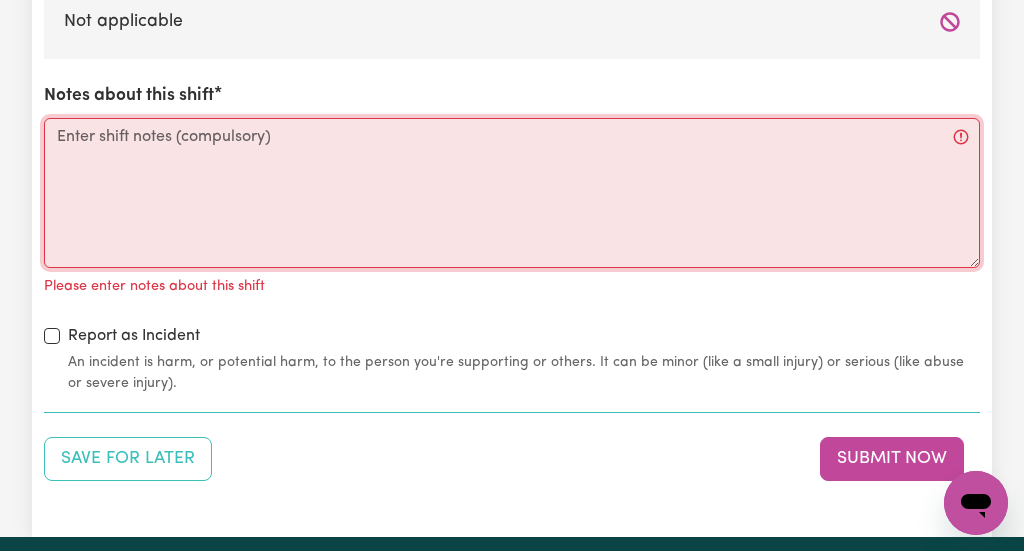 click on "Notes about this shift" at bounding box center [512, 193] 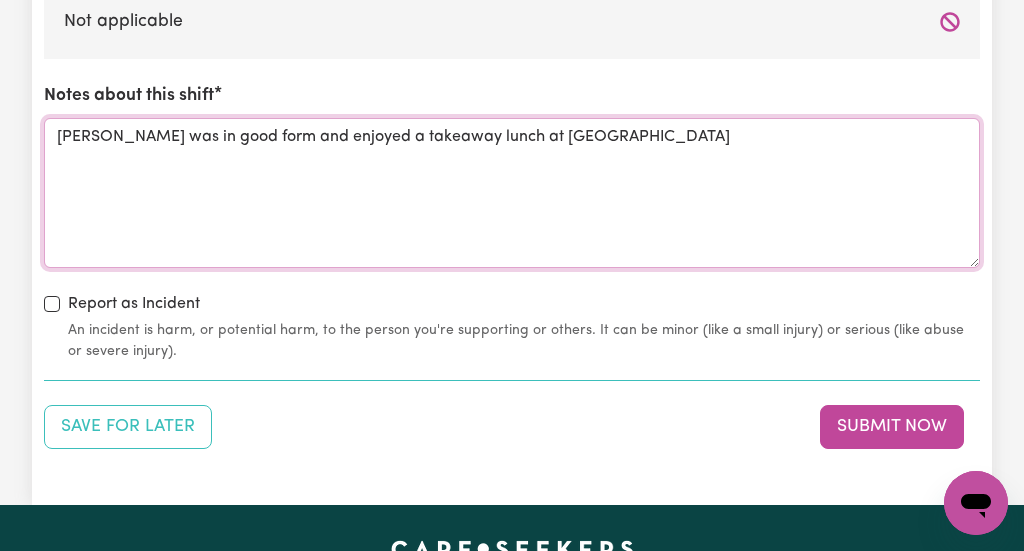 click on "[PERSON_NAME] was in good form and enjoyed a takeaway lunch at [GEOGRAPHIC_DATA]" at bounding box center (512, 193) 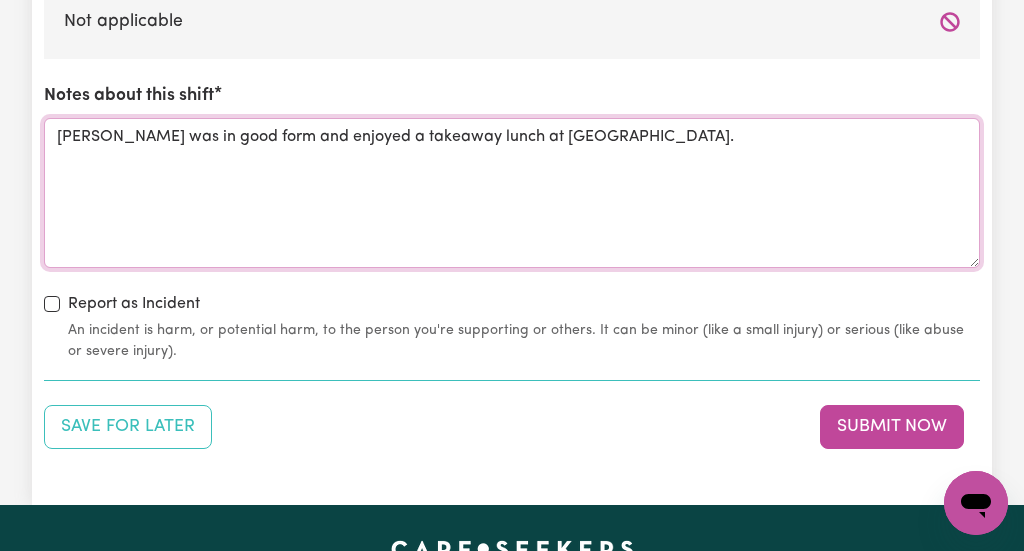 type on "[PERSON_NAME] was in good form and enjoyed a takeaway lunch at [GEOGRAPHIC_DATA]." 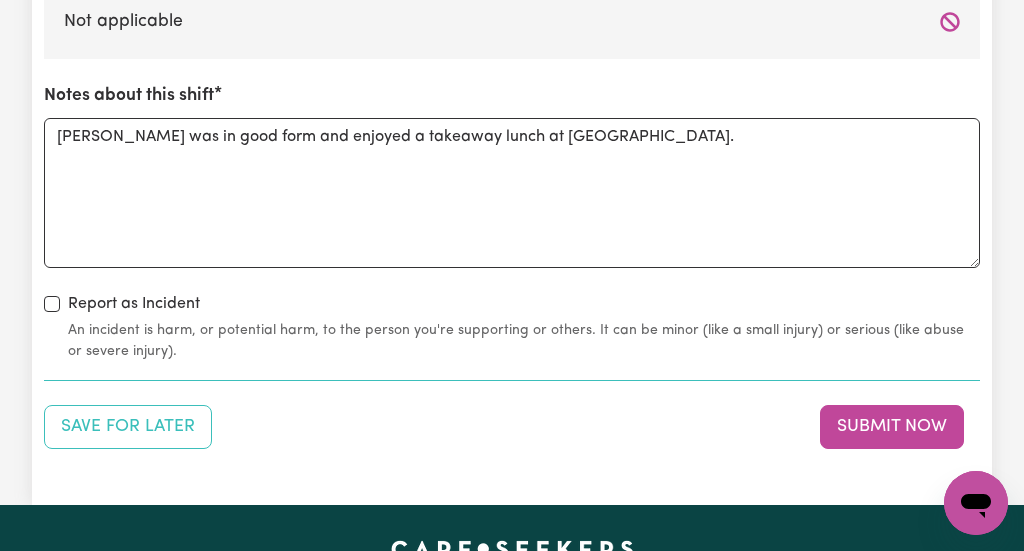 click on "Submit Hours 1. Fill in your details below to claim your payment Job title Select the job you're submitting hours for... [[PERSON_NAME]] [DEMOGRAPHIC_DATA] Support Worker Needed Every [DATE] - [GEOGRAPHIC_DATA], [GEOGRAPHIC_DATA] [[PERSON_NAME]] Support Worker Required in [GEOGRAPHIC_DATA], [GEOGRAPHIC_DATA] [[PERSON_NAME] ] Support worker required in [GEOGRAPHIC_DATA], [GEOGRAPHIC_DATA] for Personal Care Preview Job Booking Select a booking... [DATE] 10:00am to 01:00pm (RECURRING) [DATE] 10:00am to 01:00pm (RECURRING) [DATE] 10:00am to 01:00pm (RECURRING) [DATE] 10:00am to 01:00pm (RECURRING) [DATE] 10:00am to 01:00pm (RECURRING) Don't have the correct booking?  Make a booking here. Your ABN 37752527705 To include or update your ABN,  update your profile . 2. Enter the details of your shift(s) Date of care work [DATE] 11 / 0 7 / 2025 Start time 11:00 11 : 0 0   AM PM End time 14:00 2 : 0 0   AM PM Hourly rate Select rate... $44.00 (Weekday) $88.00 (Public Holiday) Total hours:  3h  Remove Add shift Date /" at bounding box center [512, -983] 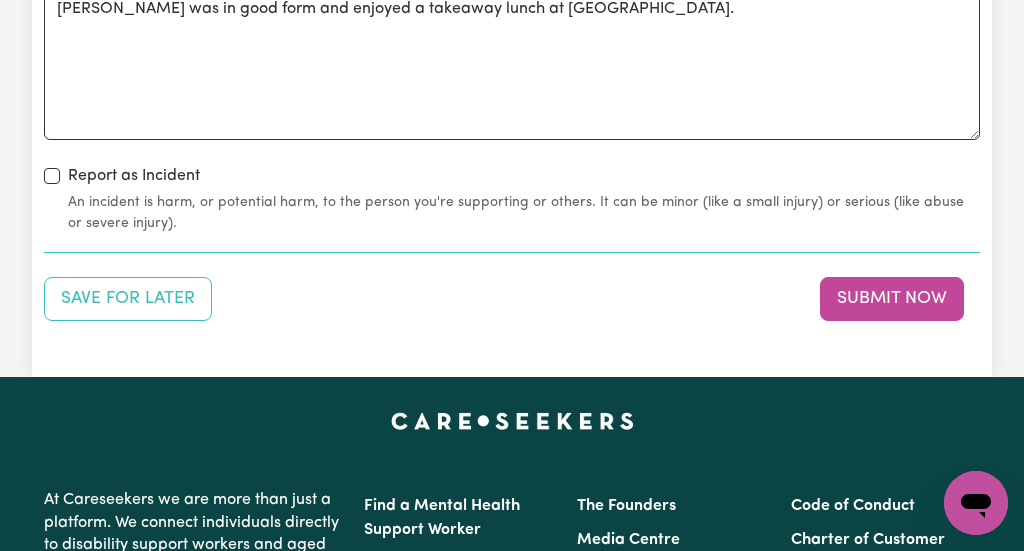 scroll, scrollTop: 2668, scrollLeft: 0, axis: vertical 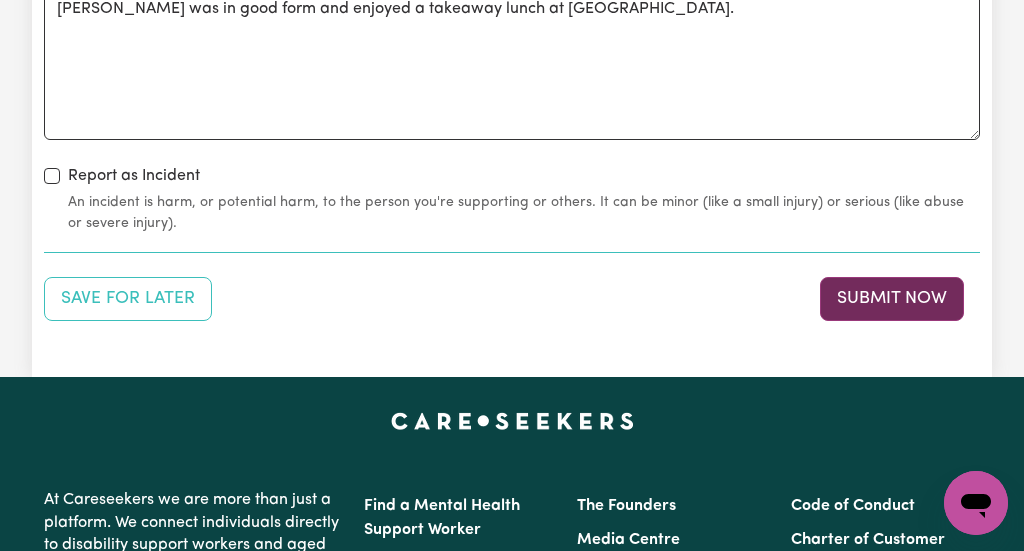 click on "Submit Now" at bounding box center [892, 299] 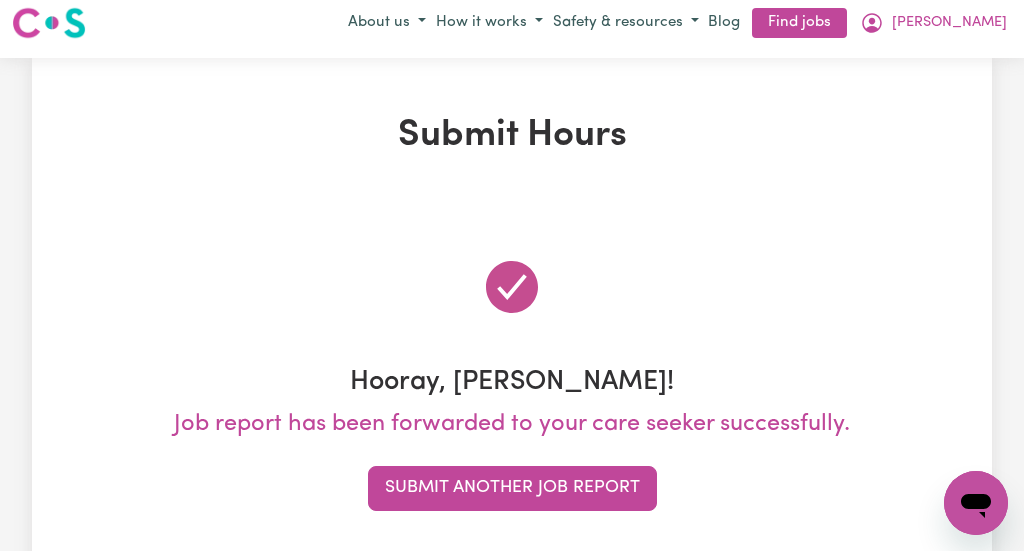scroll, scrollTop: 0, scrollLeft: 0, axis: both 